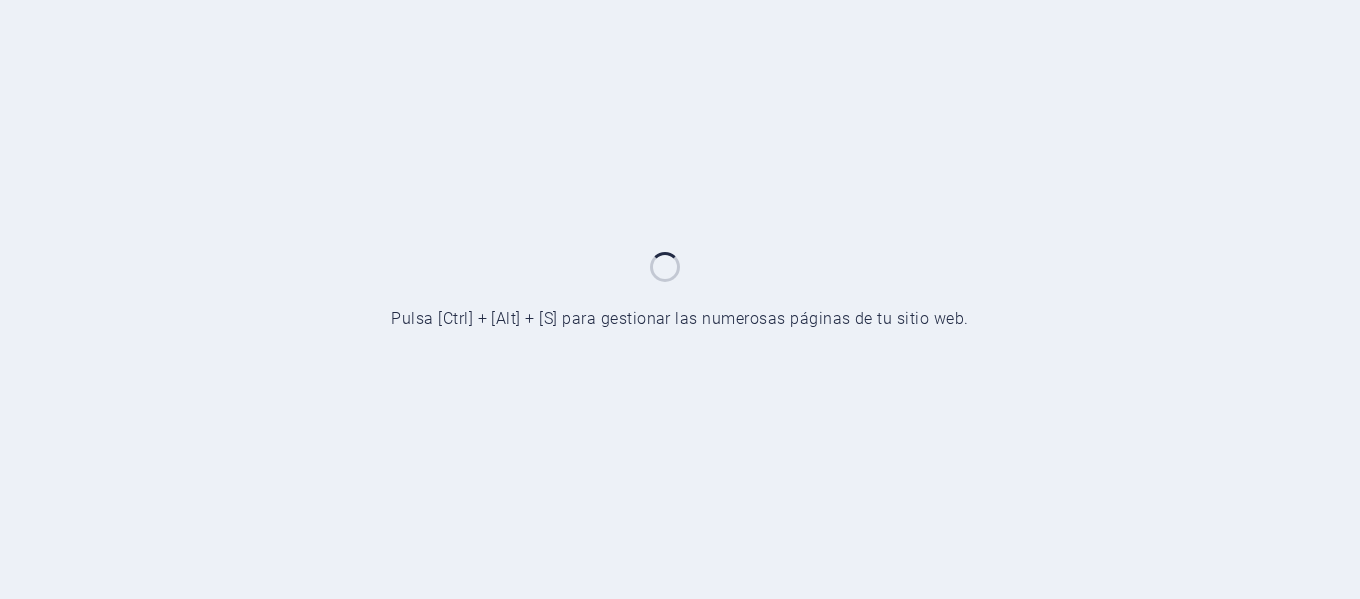 scroll, scrollTop: 0, scrollLeft: 0, axis: both 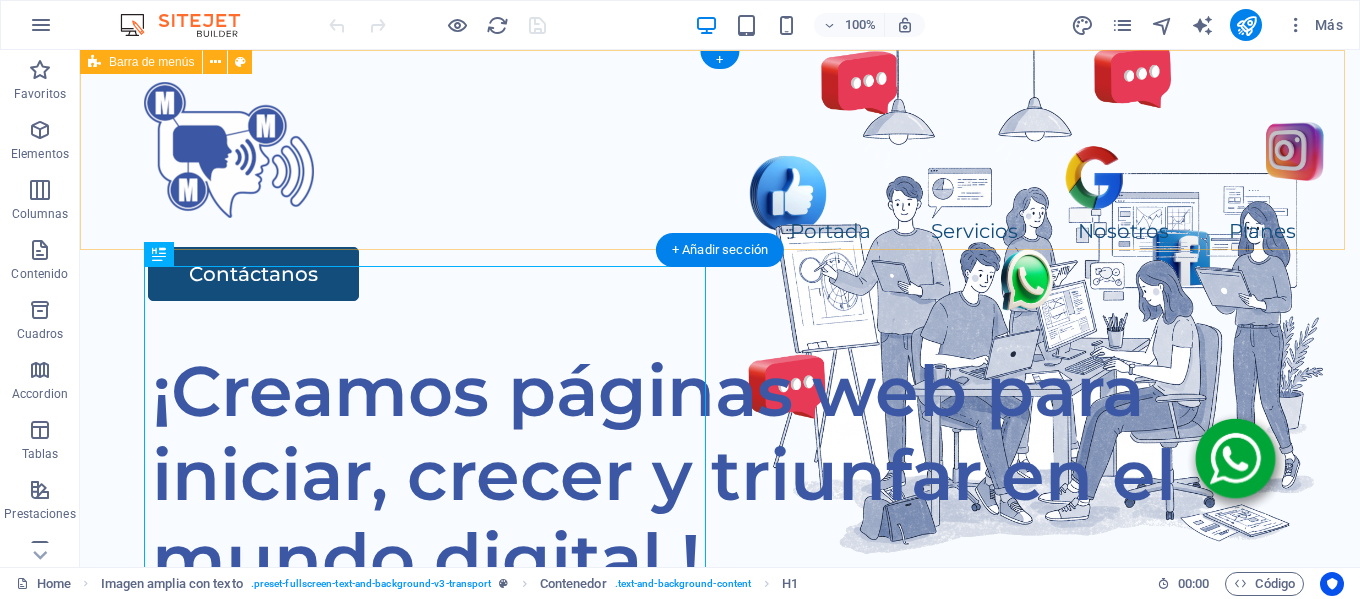 click on "Portada Servicios Nosotros Planes Contáctanos" at bounding box center (720, 191) 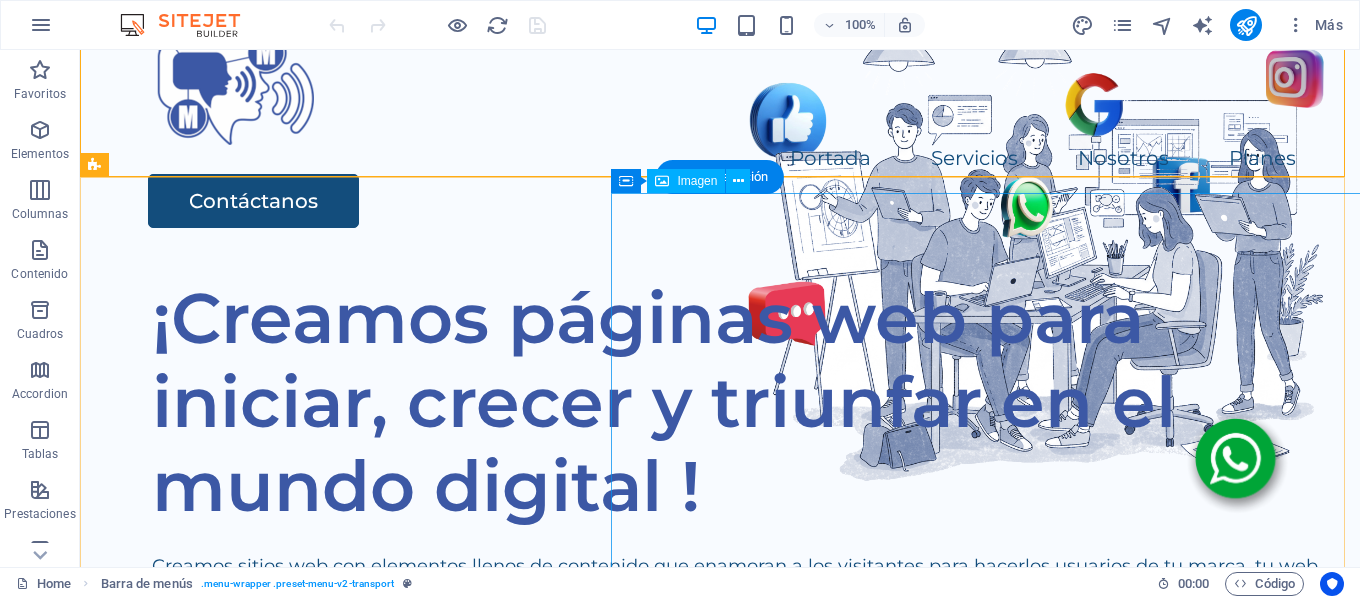 scroll, scrollTop: 100, scrollLeft: 0, axis: vertical 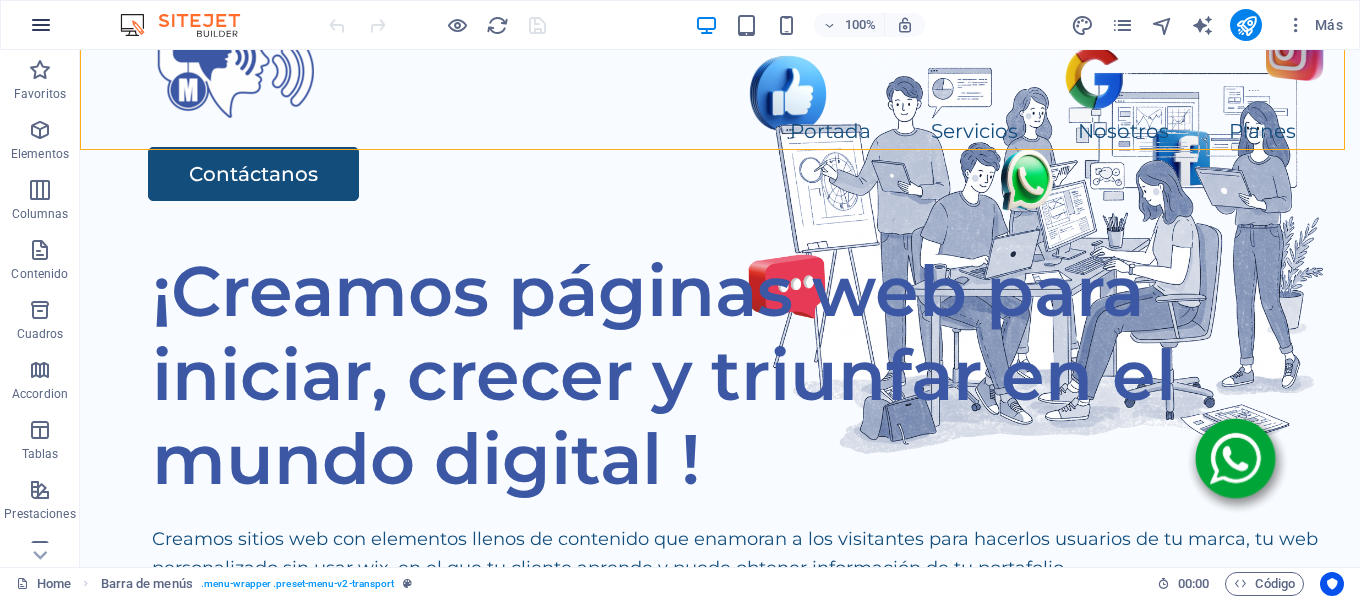 click at bounding box center [41, 25] 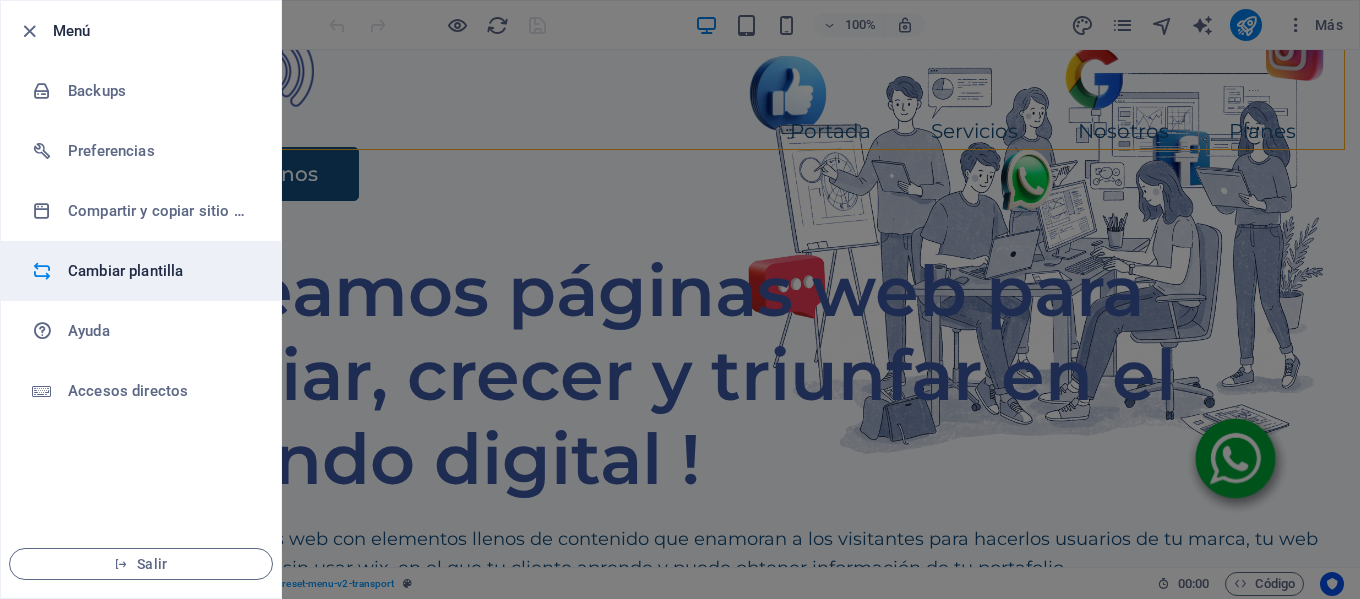 click on "Cambiar plantilla" at bounding box center [160, 271] 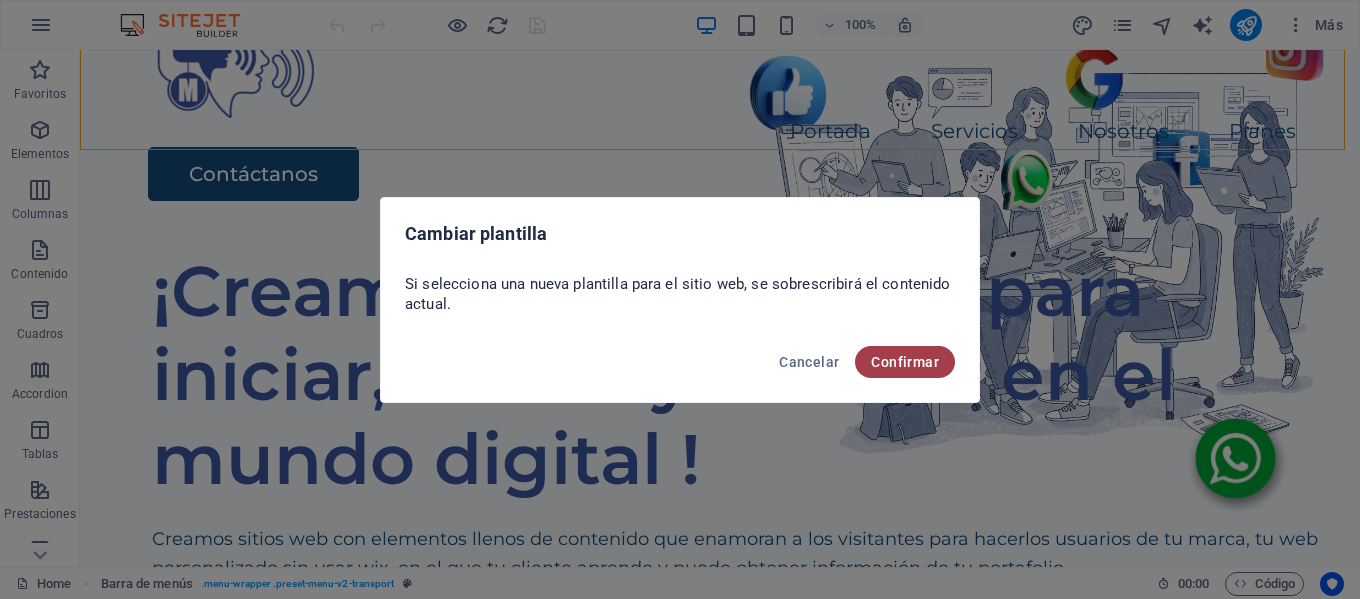 click on "Confirmar" at bounding box center [905, 362] 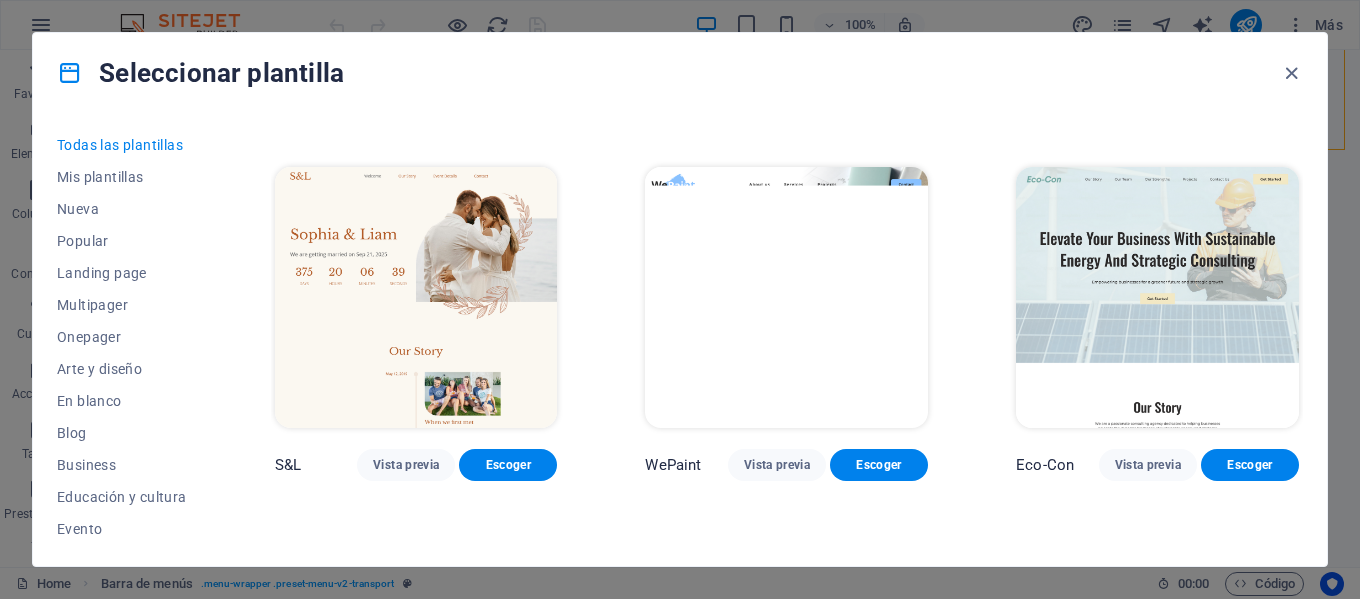 scroll, scrollTop: 800, scrollLeft: 0, axis: vertical 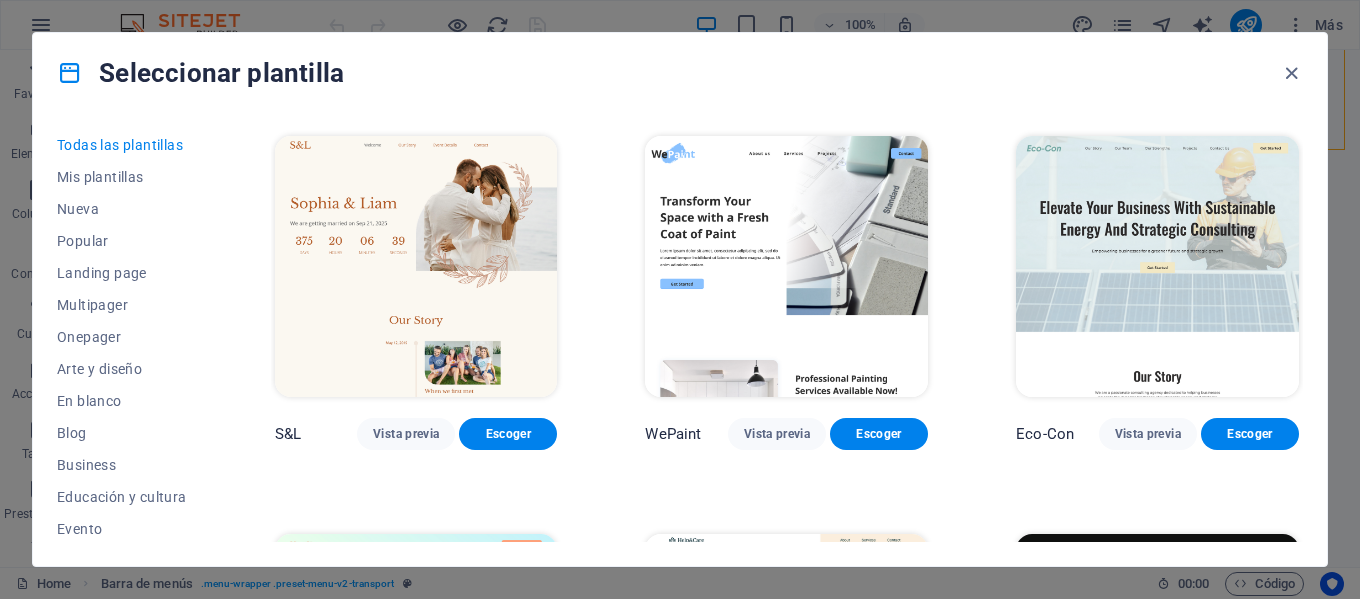 click at bounding box center (786, 266) 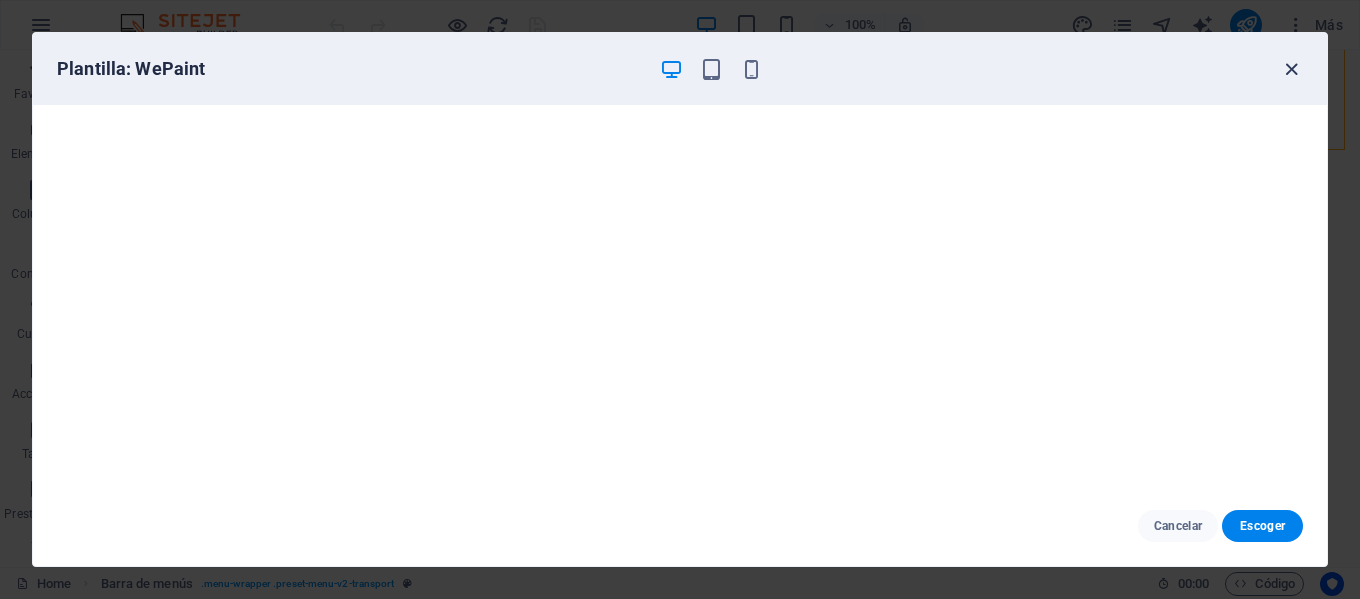 click at bounding box center (1291, 69) 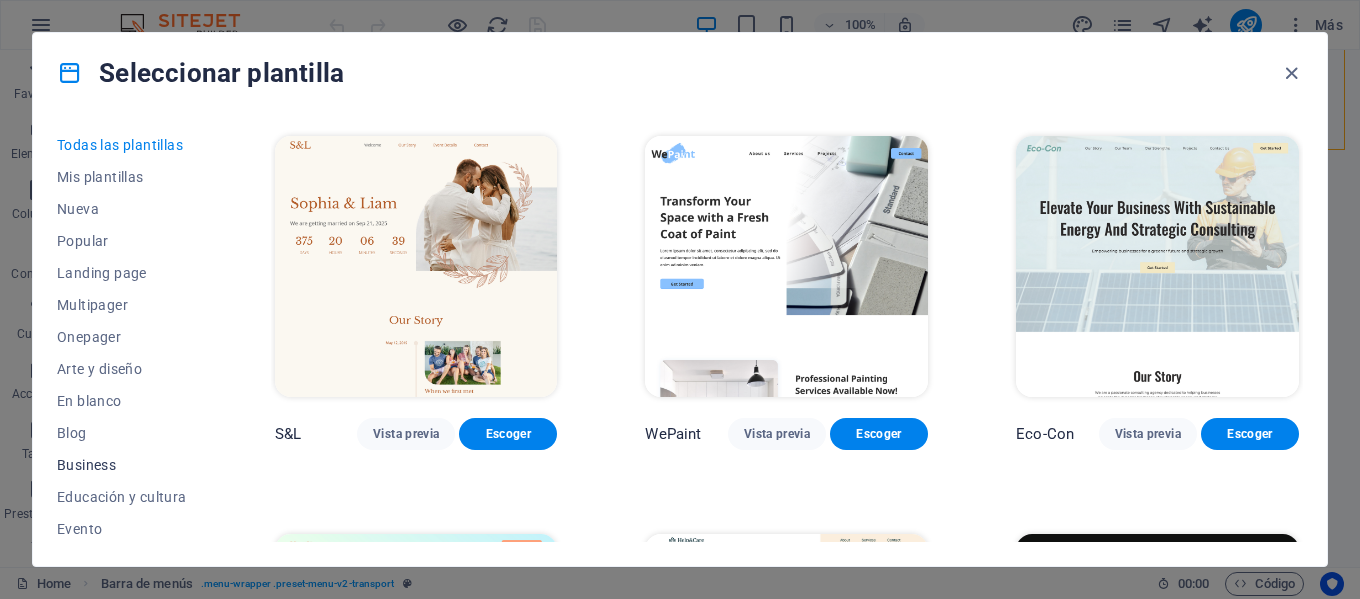 click on "Business" at bounding box center [122, 465] 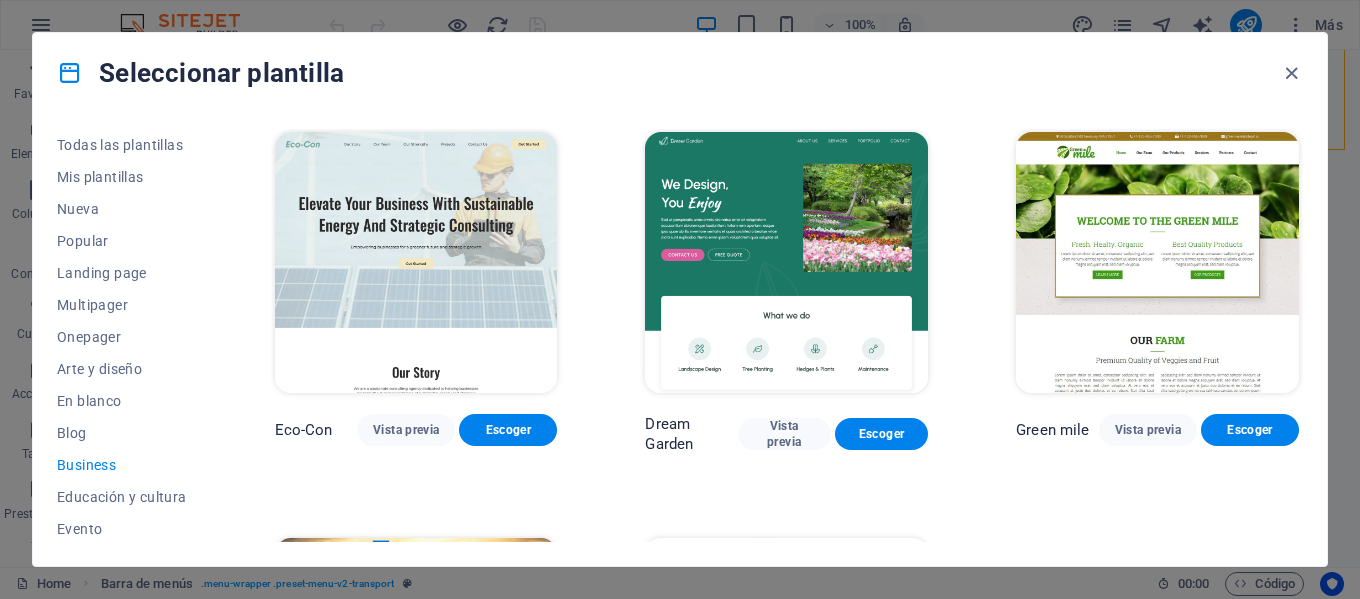 click at bounding box center [1157, 262] 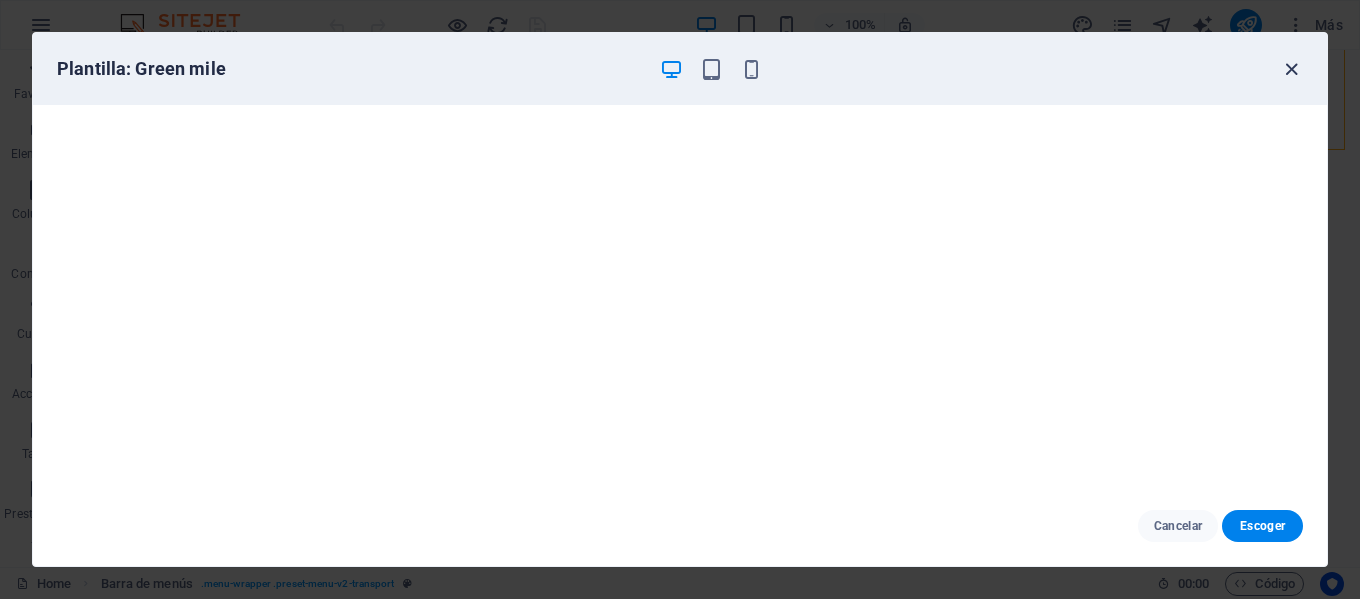 click at bounding box center (1291, 69) 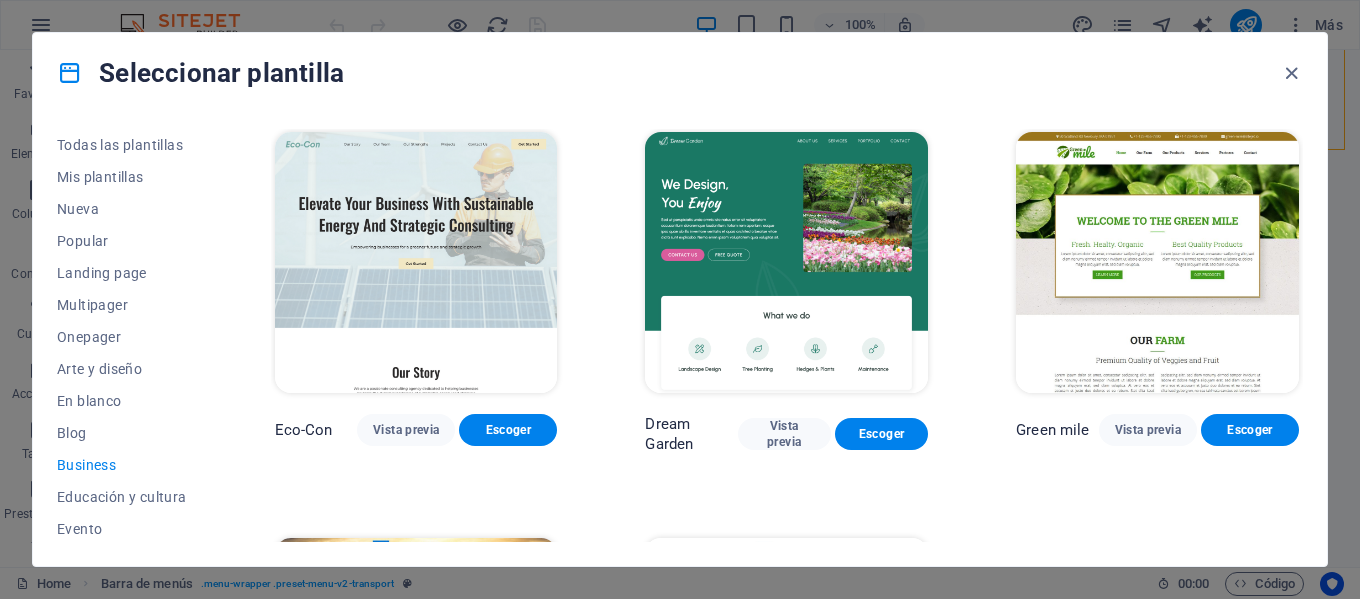 scroll, scrollTop: 100, scrollLeft: 0, axis: vertical 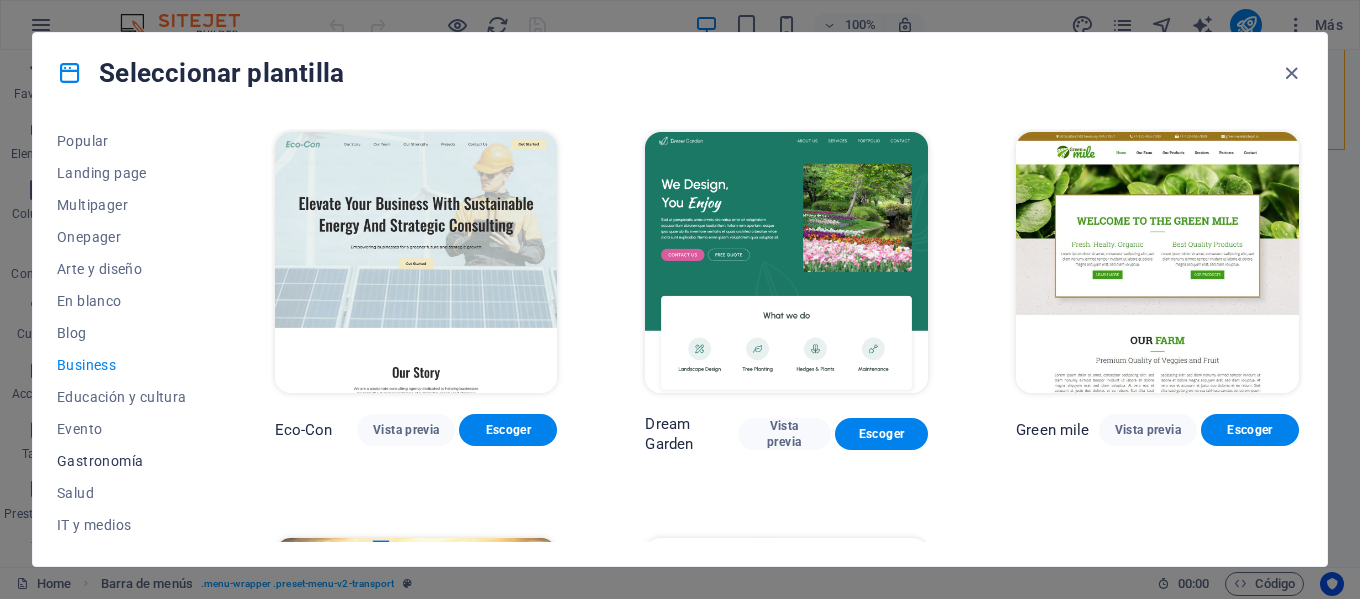 click on "Gastronomía" at bounding box center [122, 461] 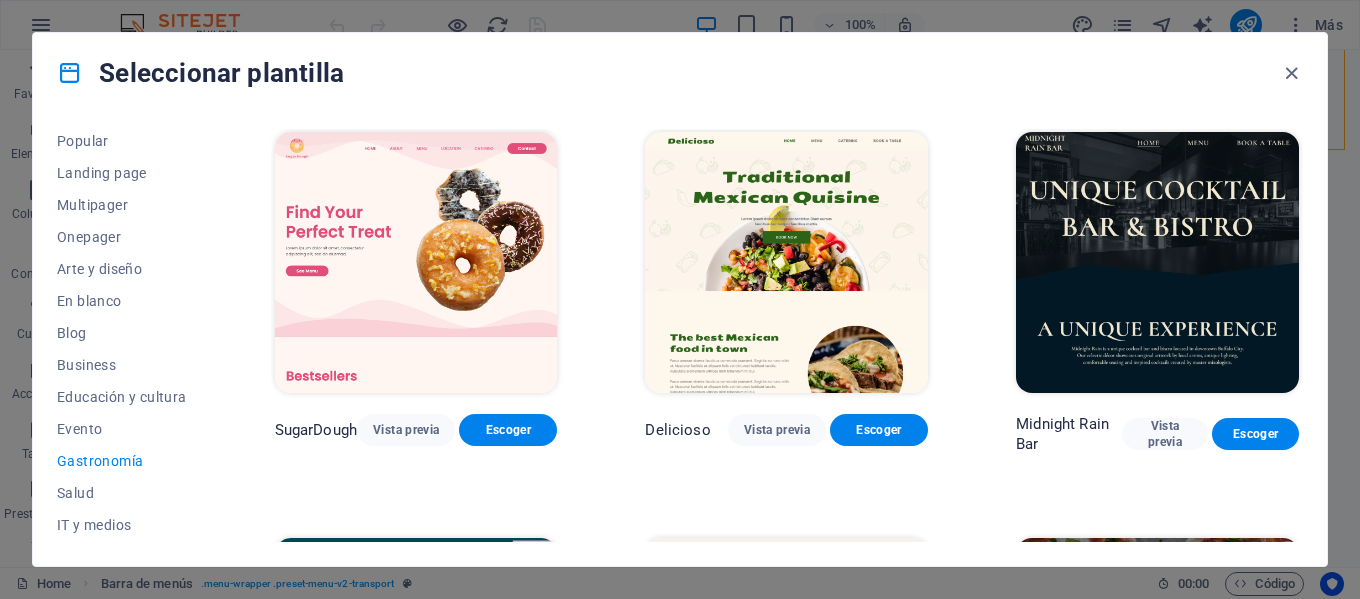 click at bounding box center [1157, 262] 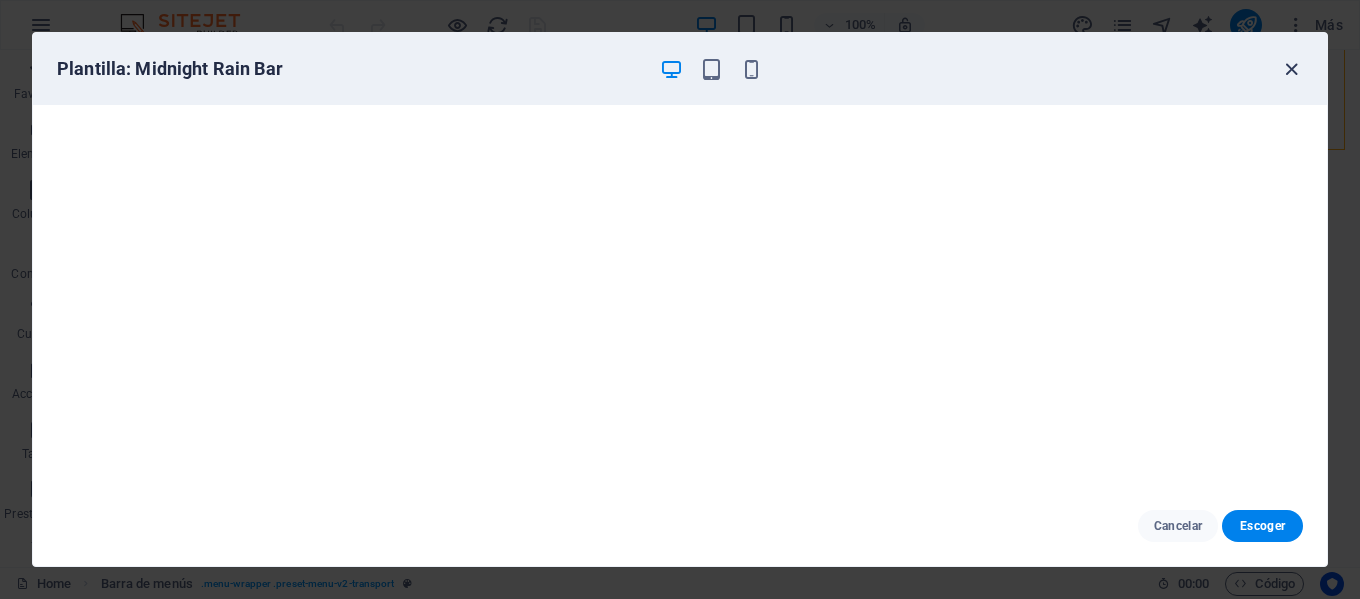 click at bounding box center (1291, 69) 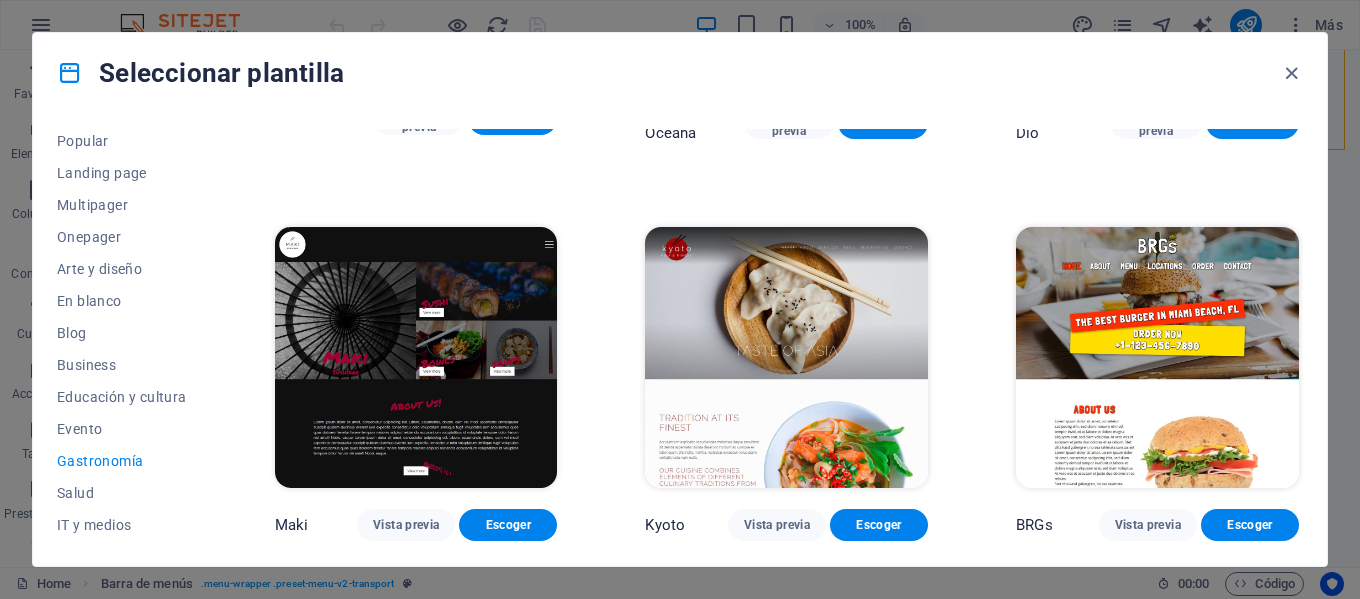 scroll, scrollTop: 701, scrollLeft: 0, axis: vertical 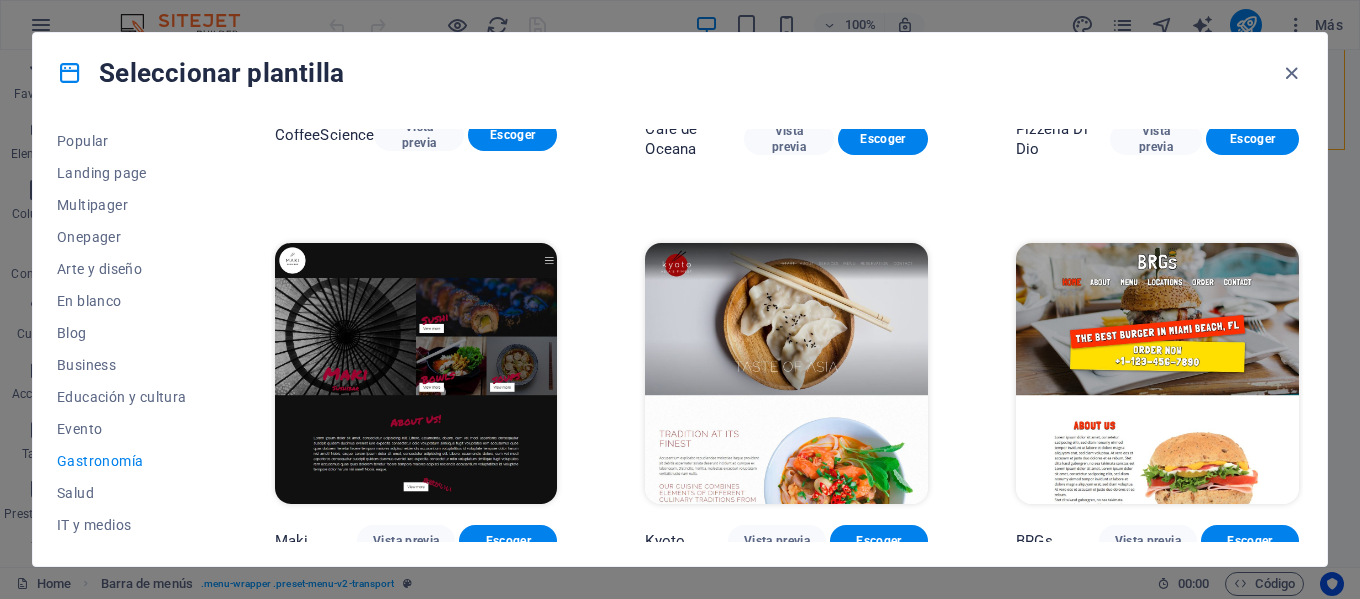 click at bounding box center [786, 373] 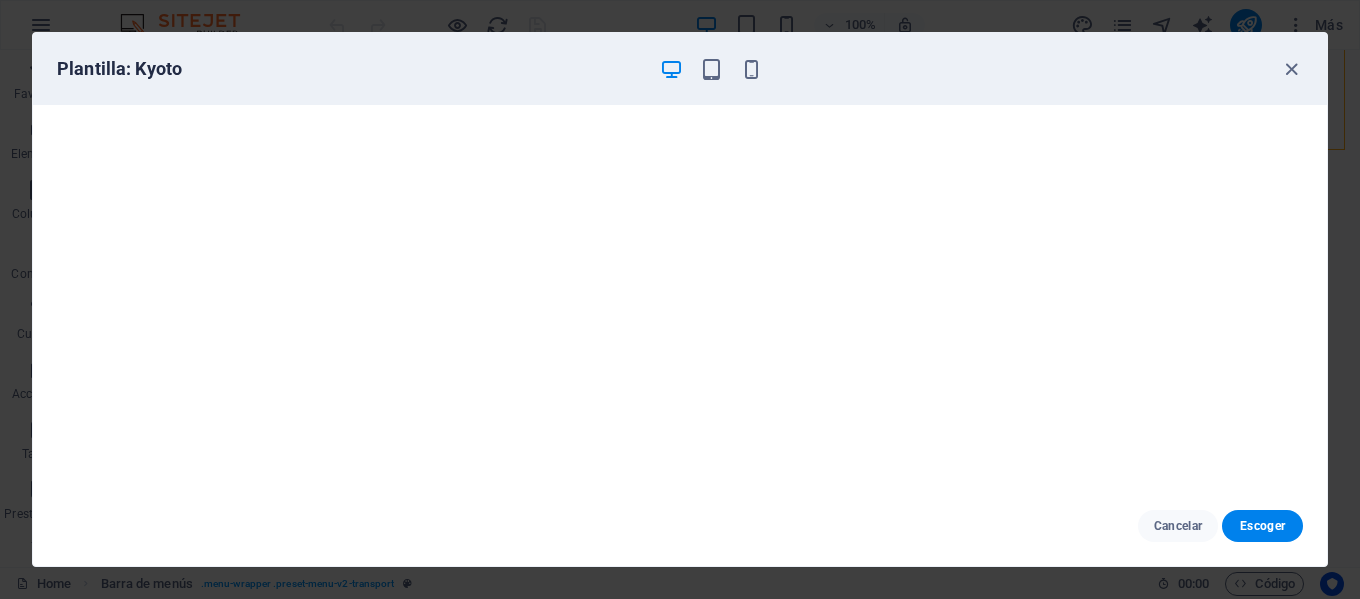 scroll, scrollTop: 0, scrollLeft: 0, axis: both 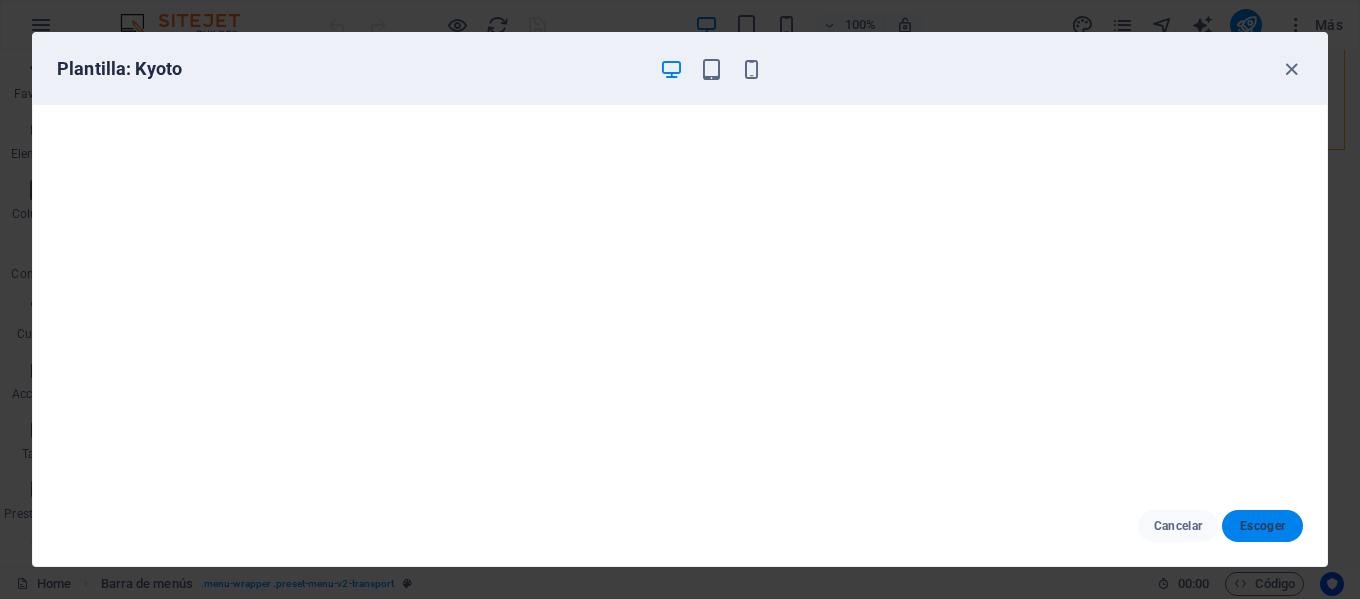 click on "Escoger" at bounding box center [1262, 526] 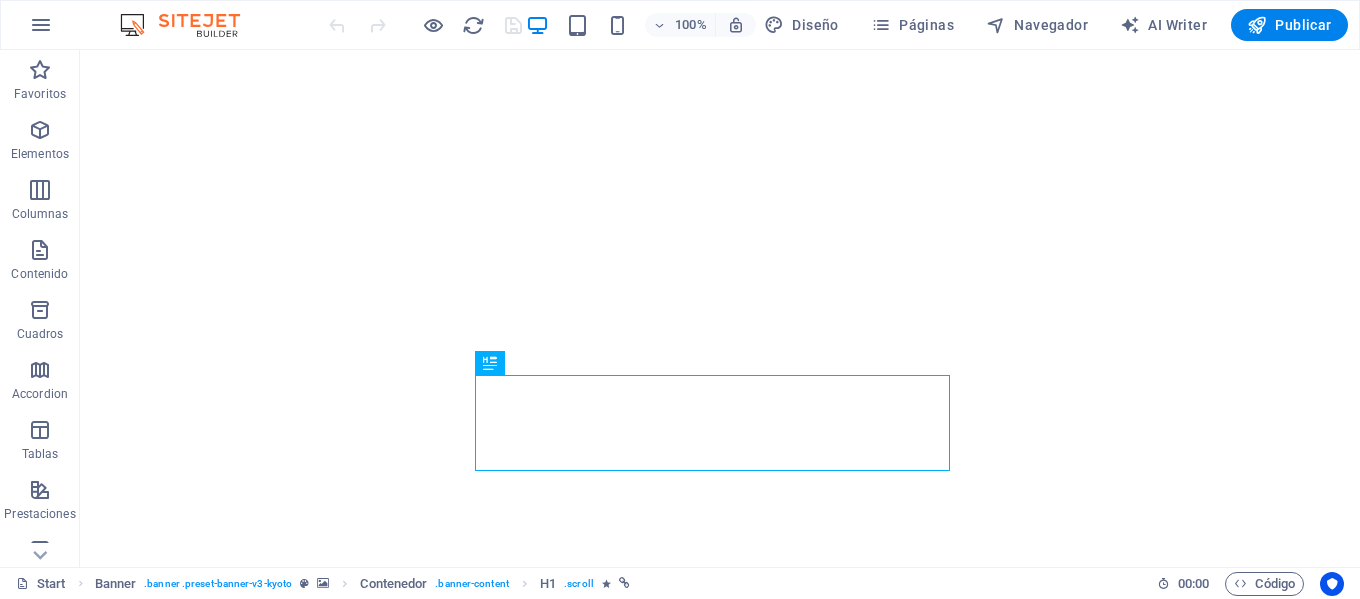 scroll, scrollTop: 0, scrollLeft: 0, axis: both 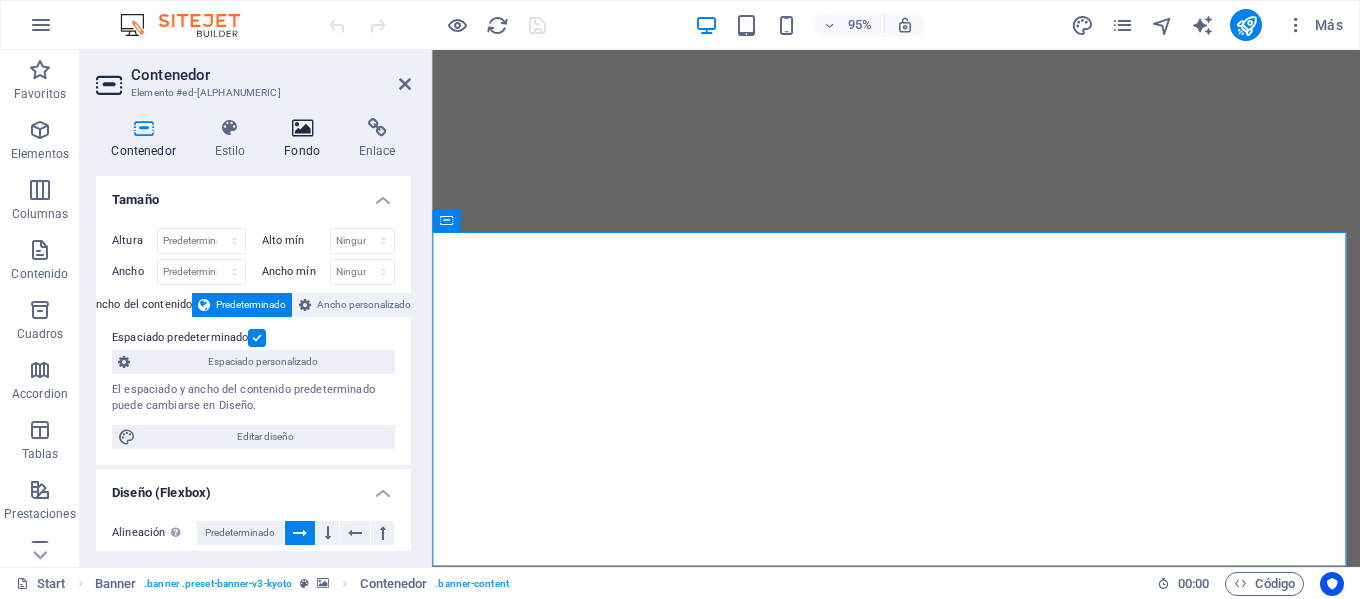 click at bounding box center (302, 128) 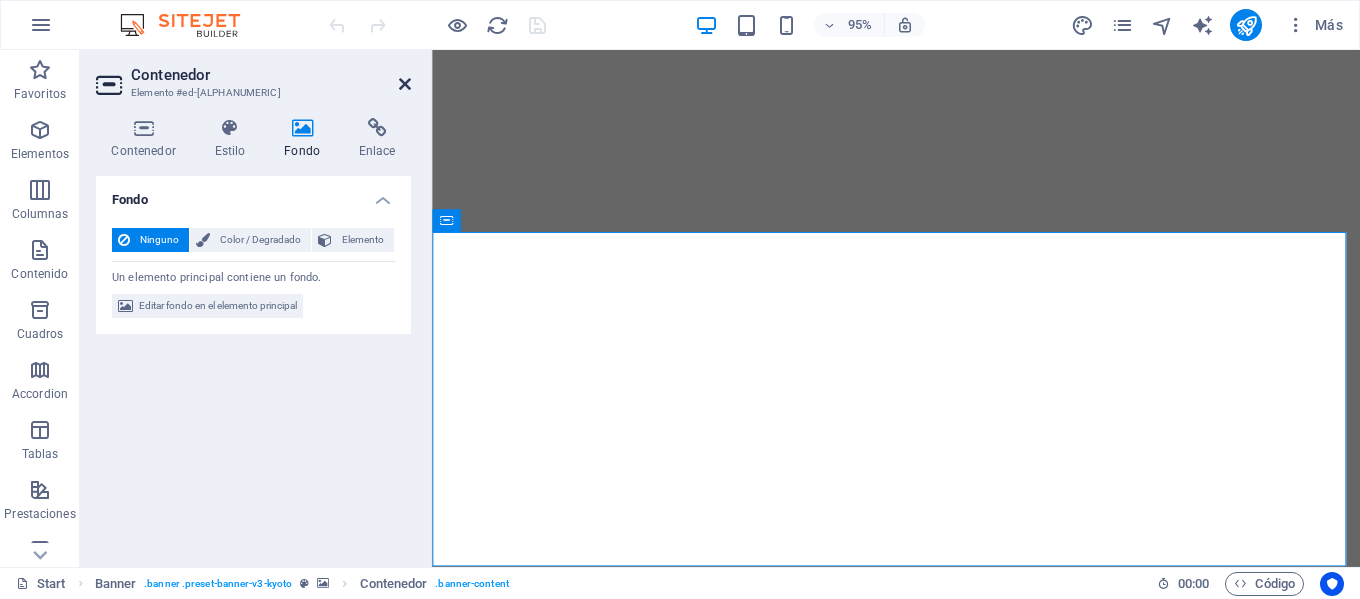 click at bounding box center [405, 84] 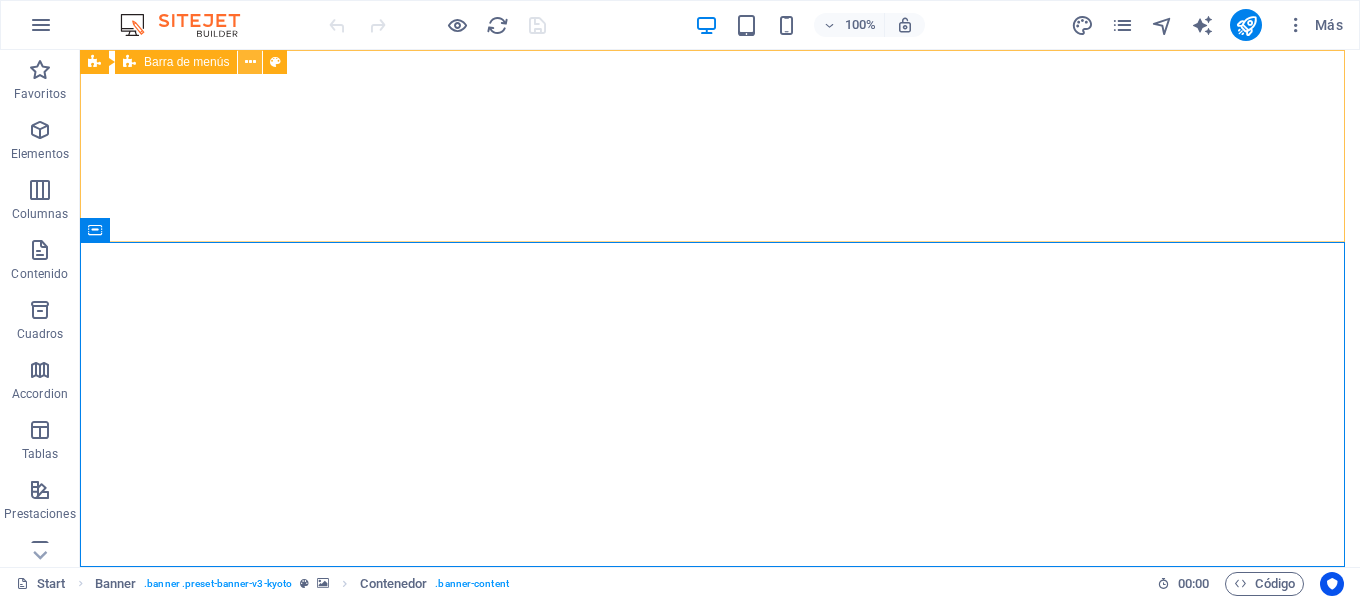 click at bounding box center (250, 62) 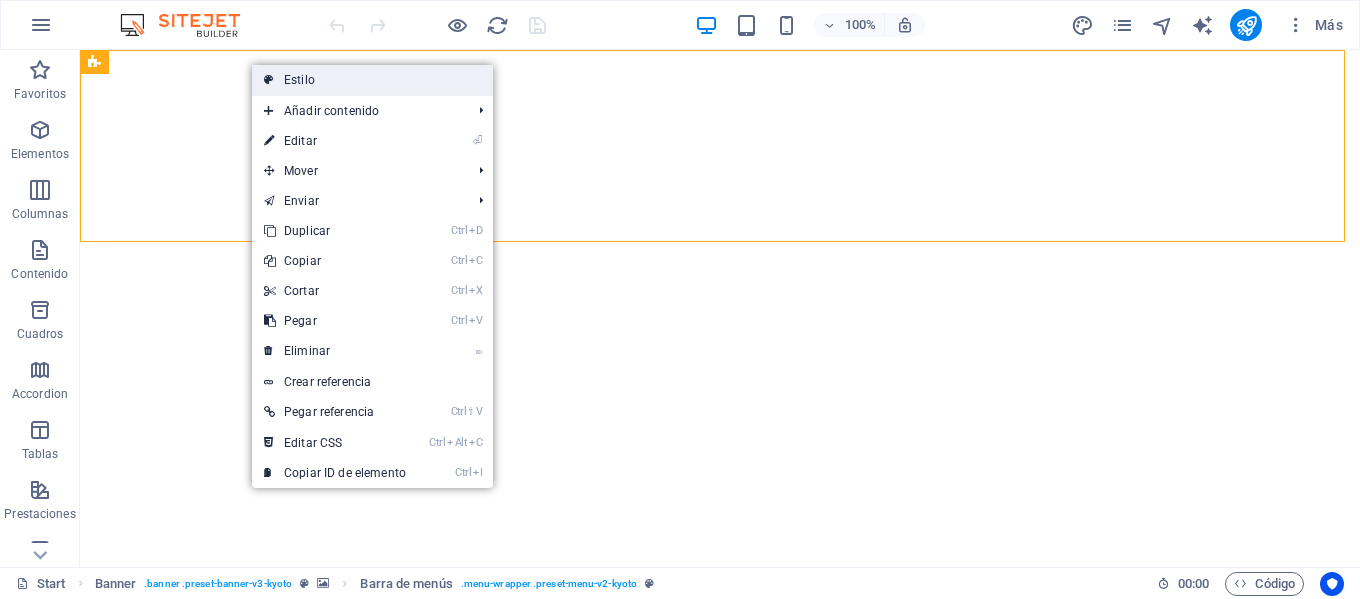 click on "Estilo" at bounding box center (372, 80) 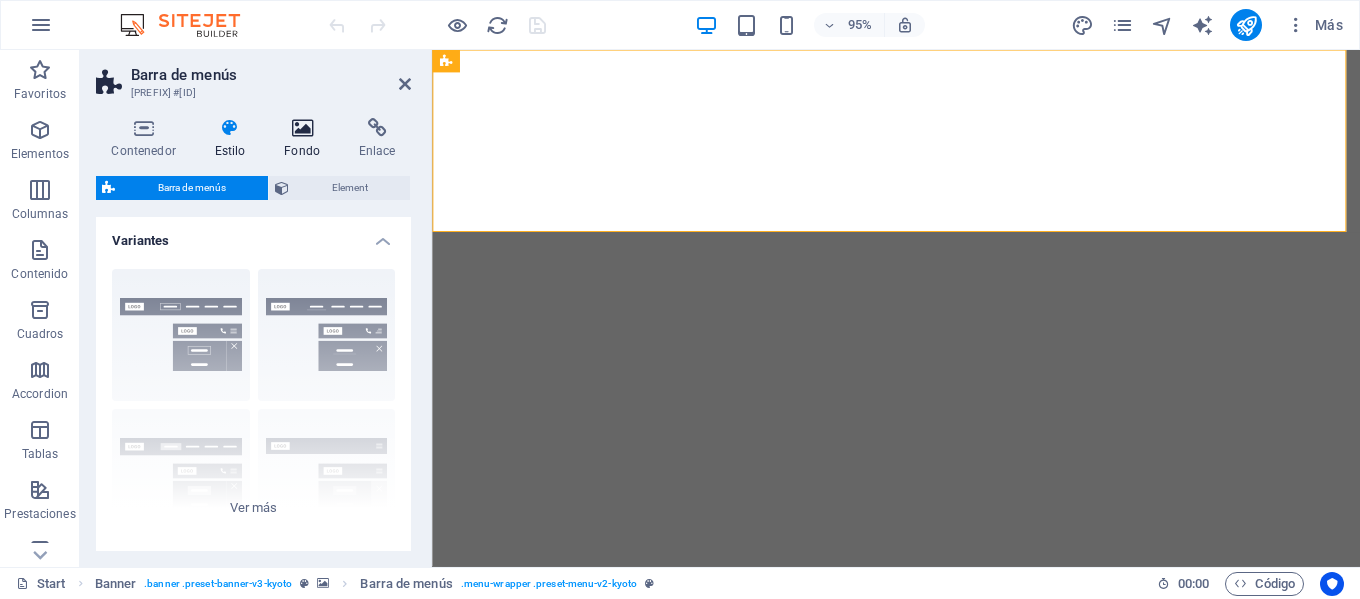 click on "Fondo" at bounding box center (306, 139) 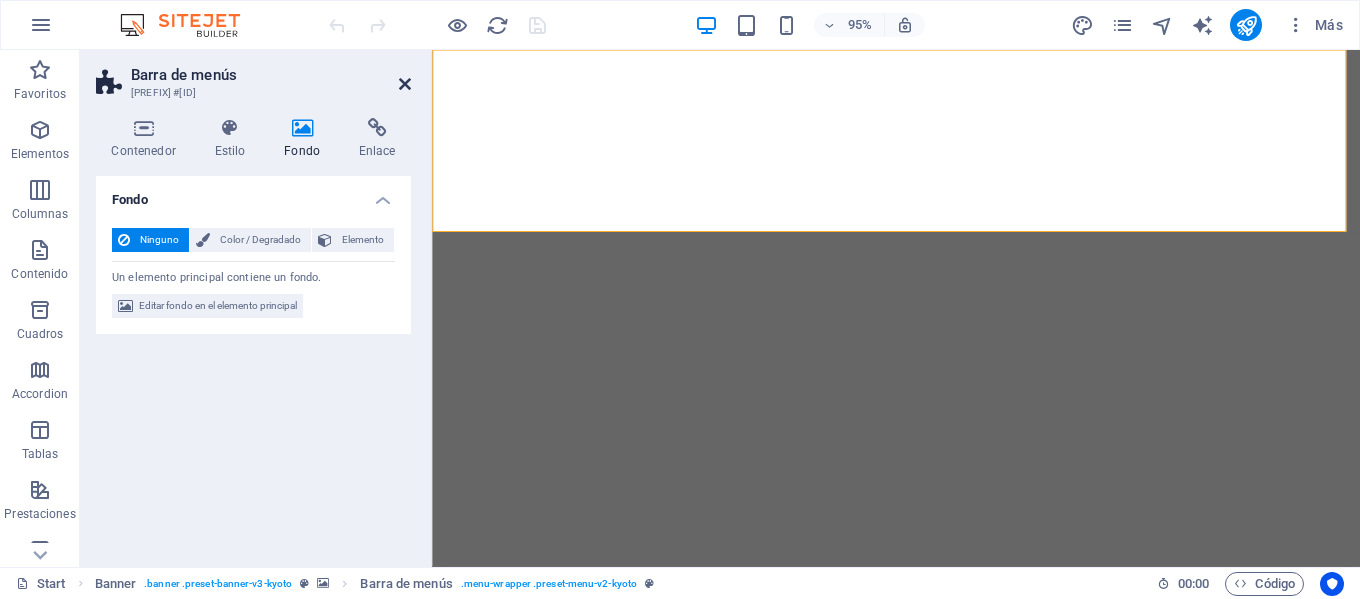 click at bounding box center (405, 84) 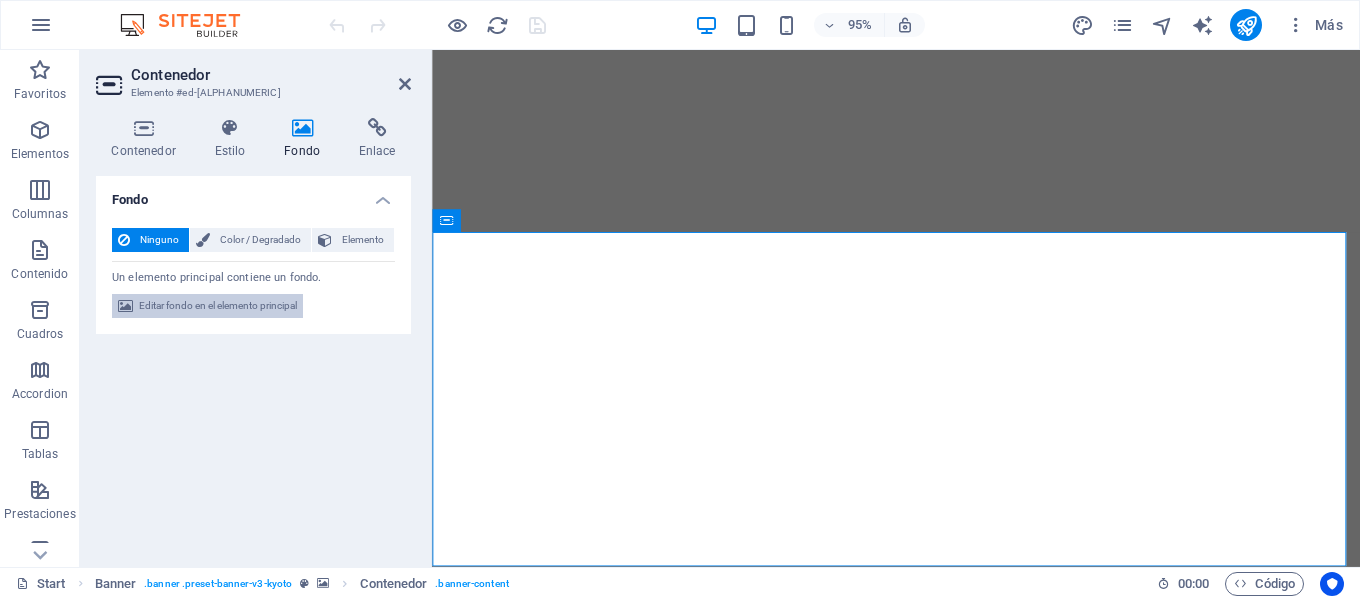 click on "Editar fondo en el elemento principal" at bounding box center (218, 306) 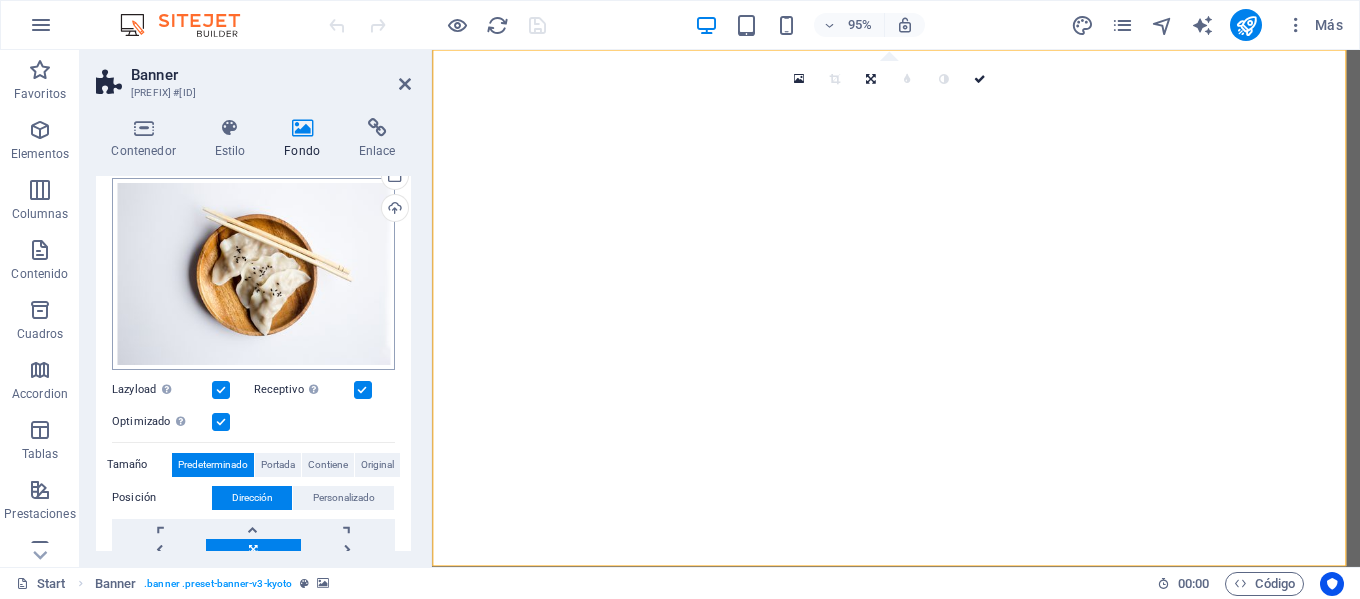scroll, scrollTop: 100, scrollLeft: 0, axis: vertical 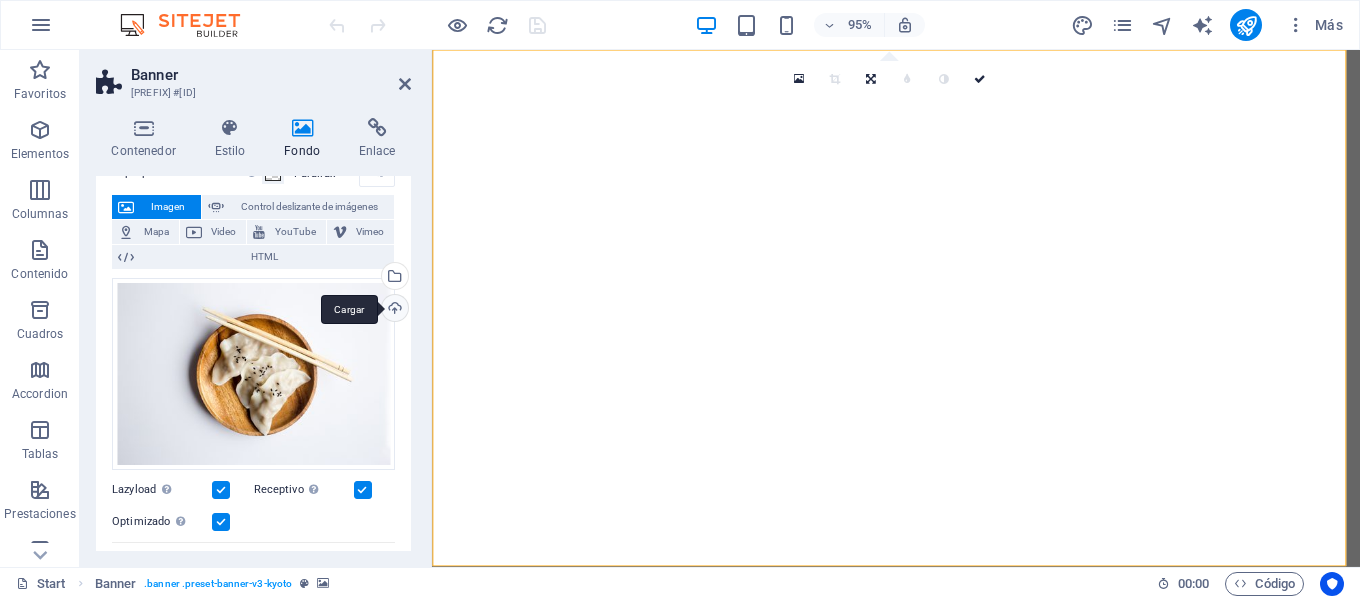 click on "Cargar" at bounding box center (393, 310) 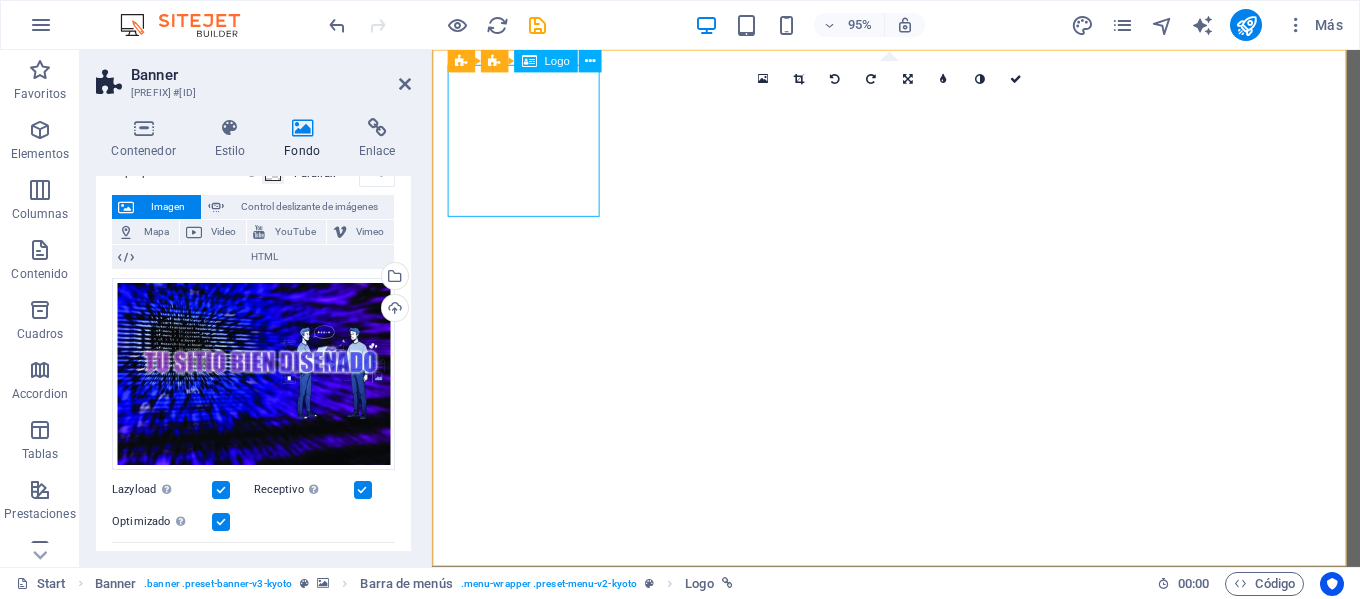 select on "px" 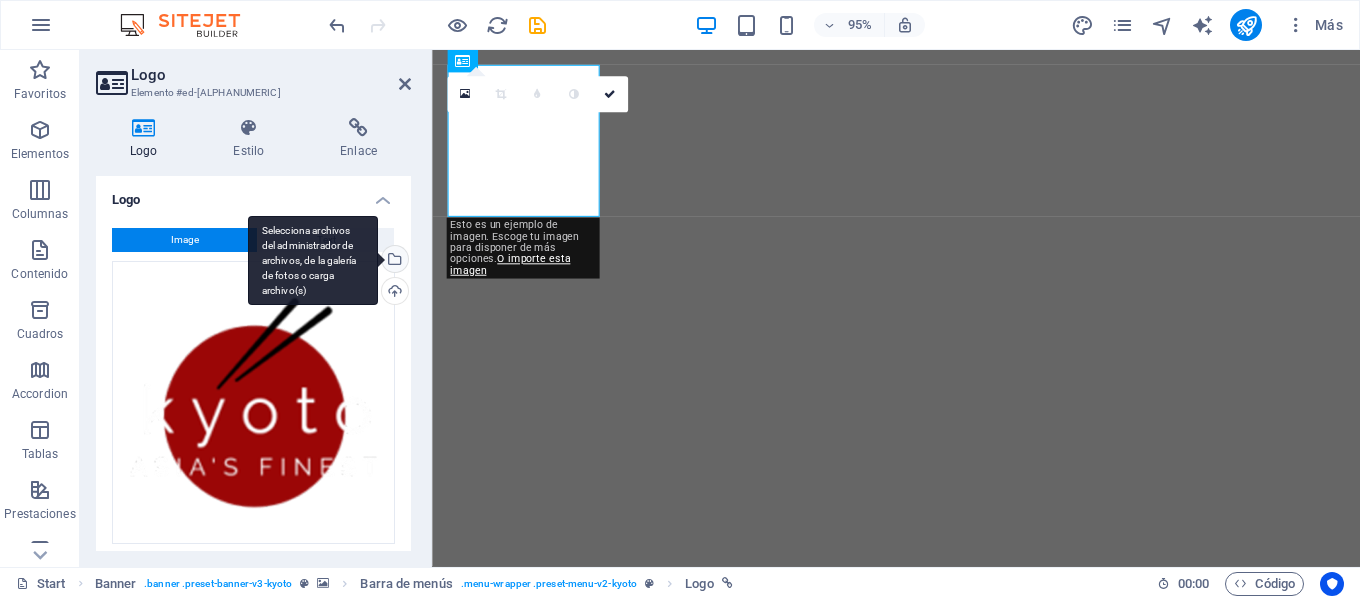 click on "Selecciona archivos del administrador de archivos, de la galería de fotos o carga archivo(s)" at bounding box center [313, 261] 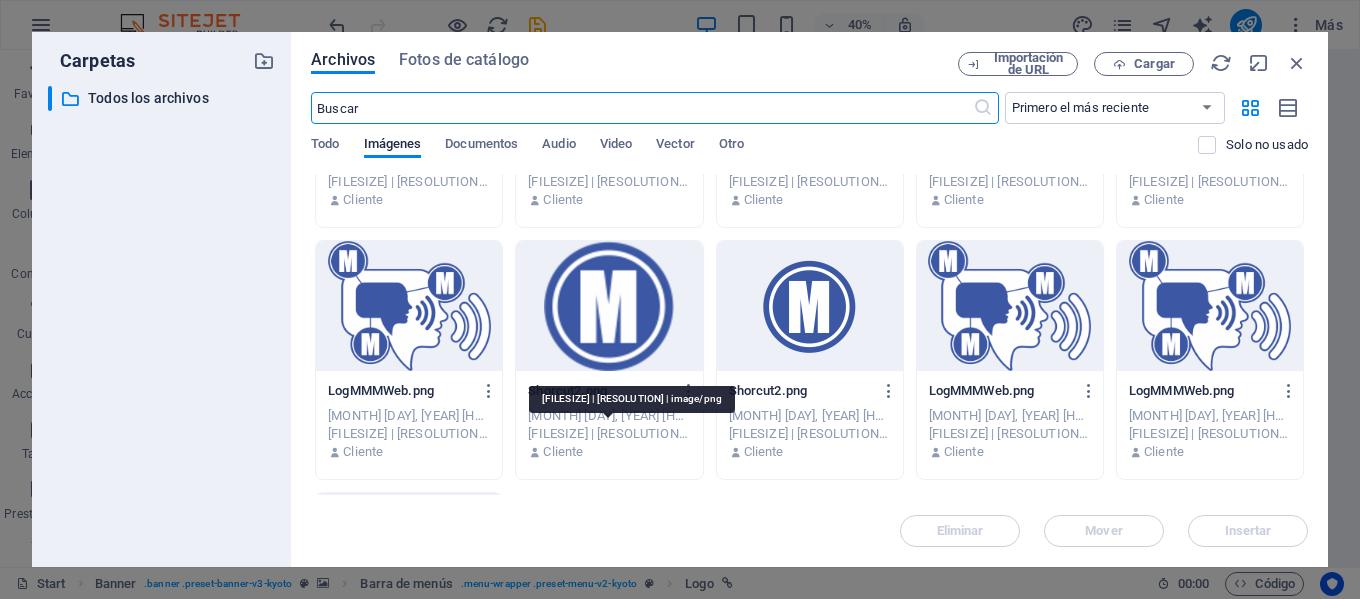 scroll, scrollTop: 2200, scrollLeft: 0, axis: vertical 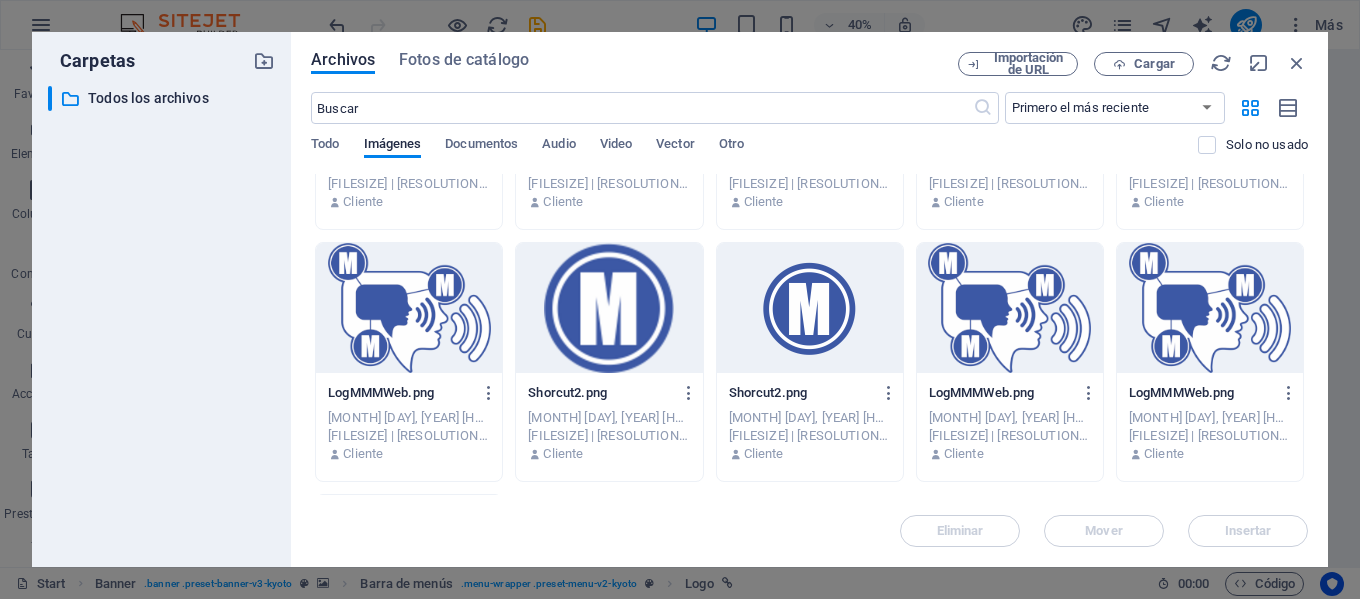 click at bounding box center [409, 308] 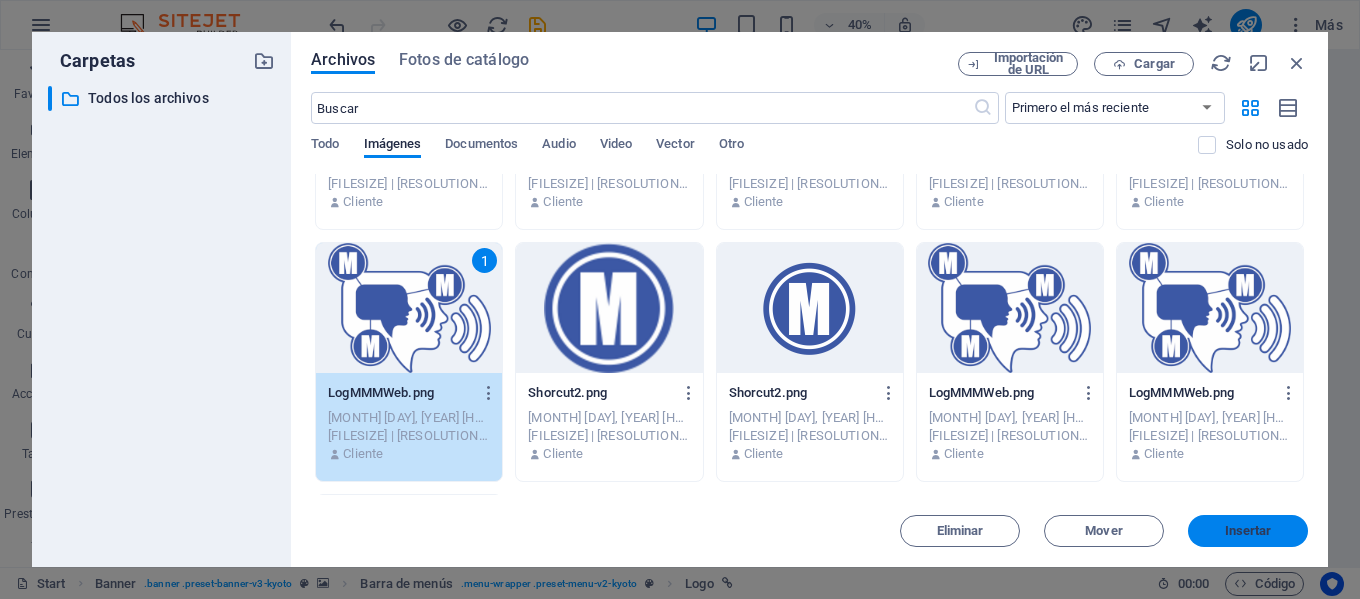 click on "Insertar" at bounding box center [1248, 531] 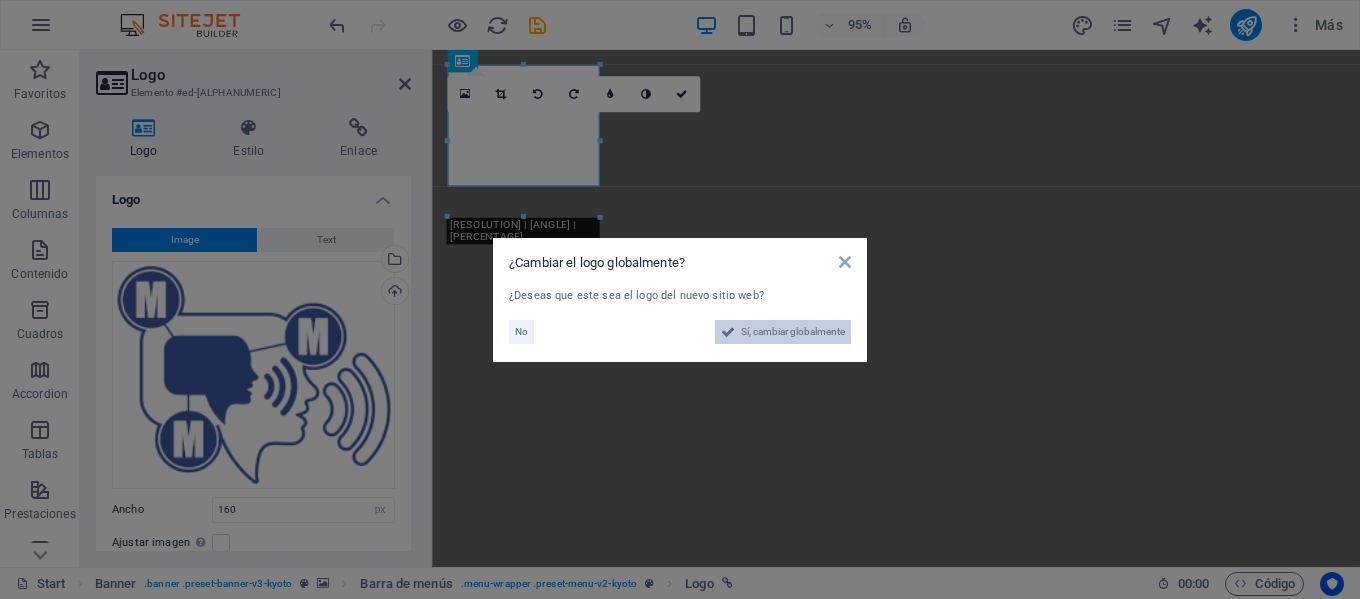 click on "Sí, cambiar globalmente" at bounding box center (793, 332) 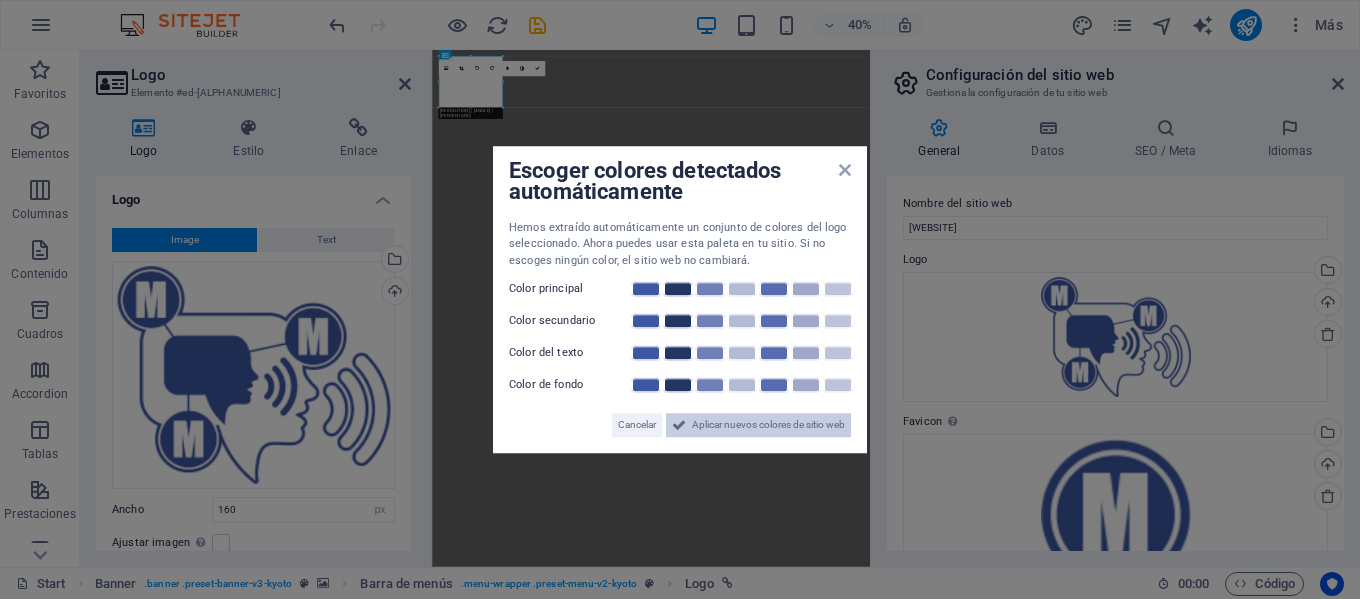 click on "Aplicar nuevos colores de sitio web" at bounding box center (768, 425) 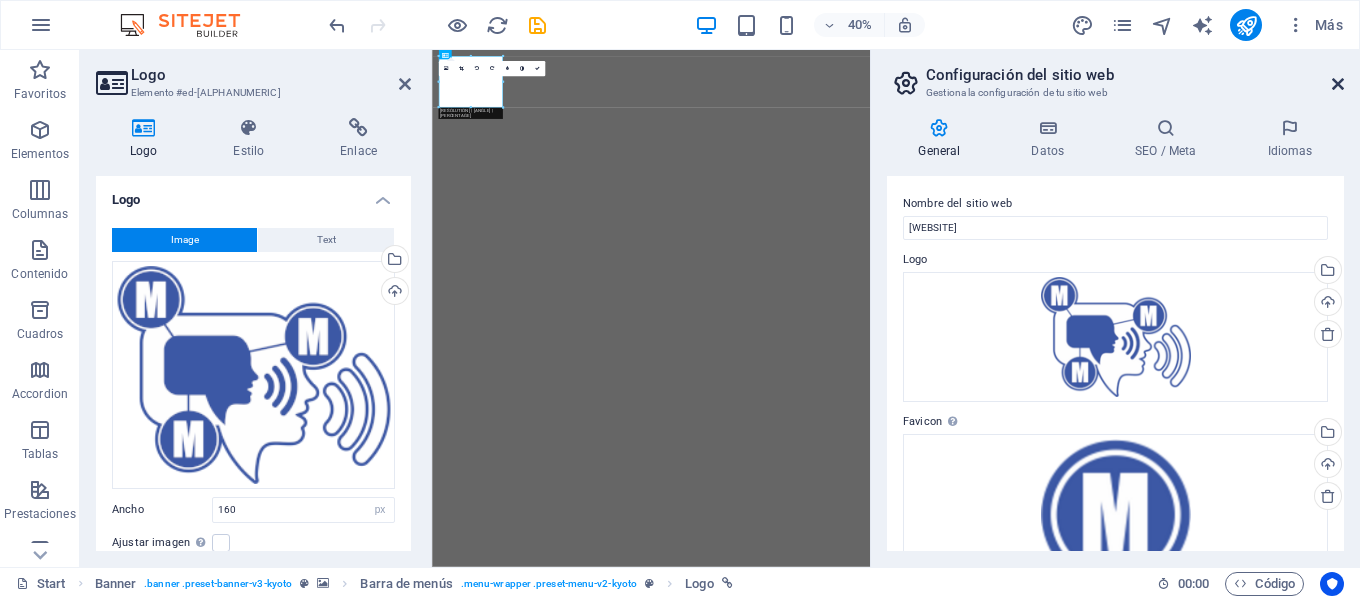 click at bounding box center (1338, 84) 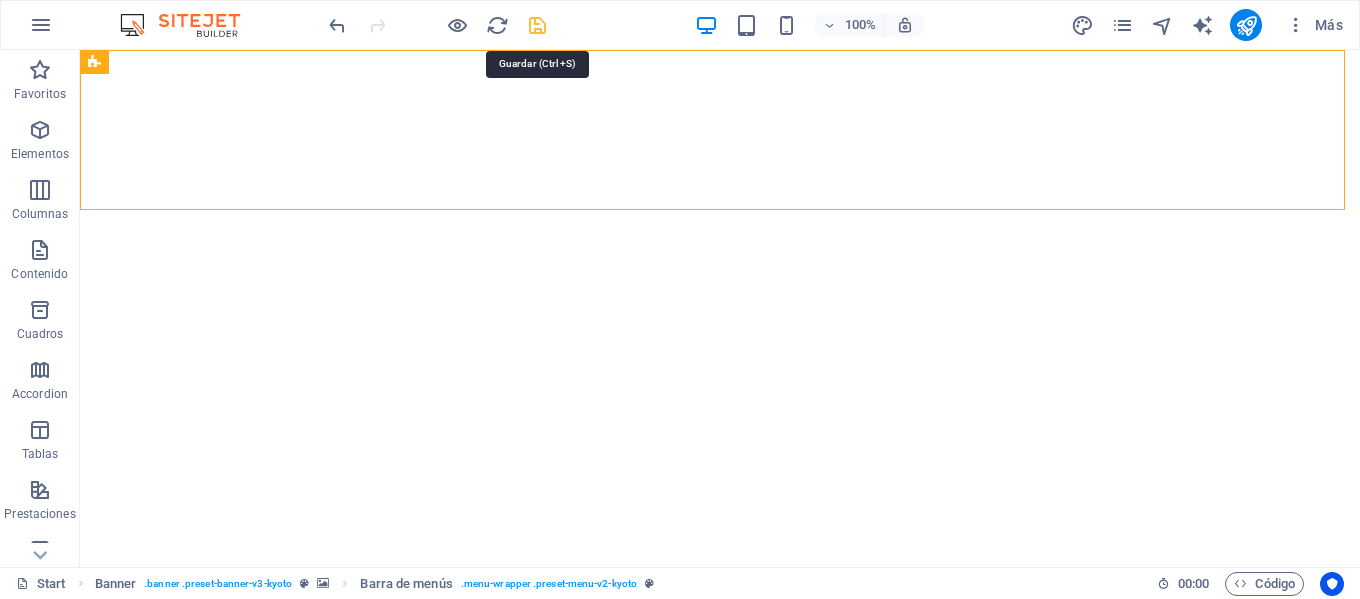 click at bounding box center (537, 25) 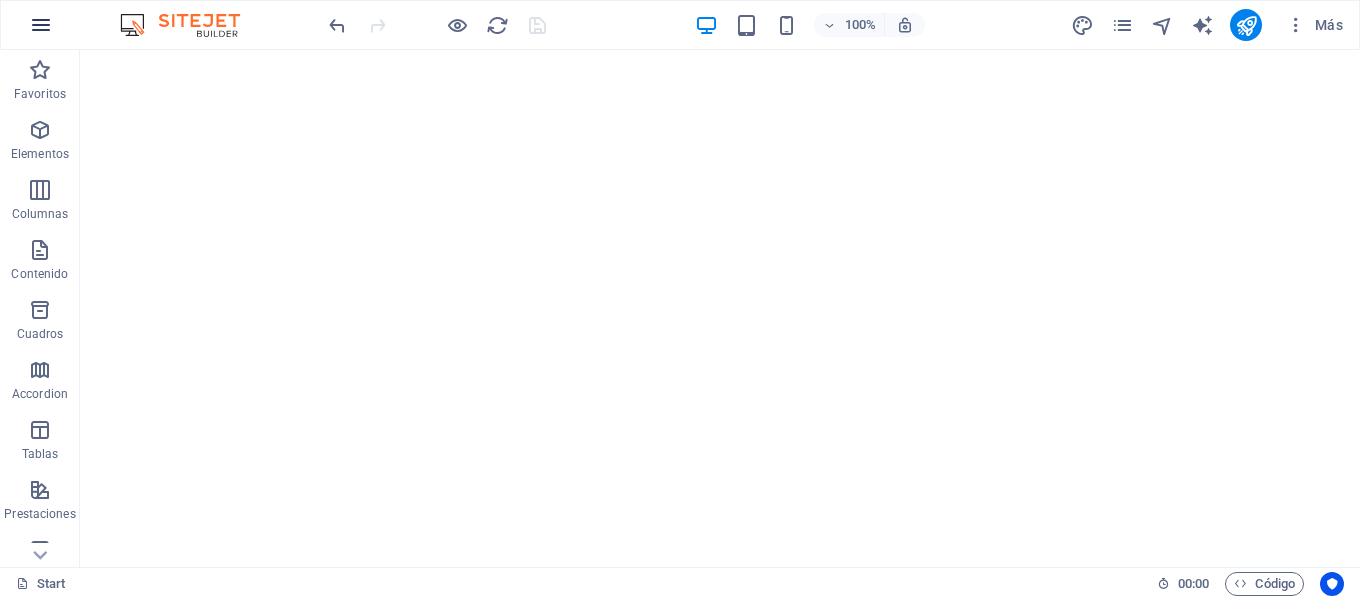 click at bounding box center [41, 25] 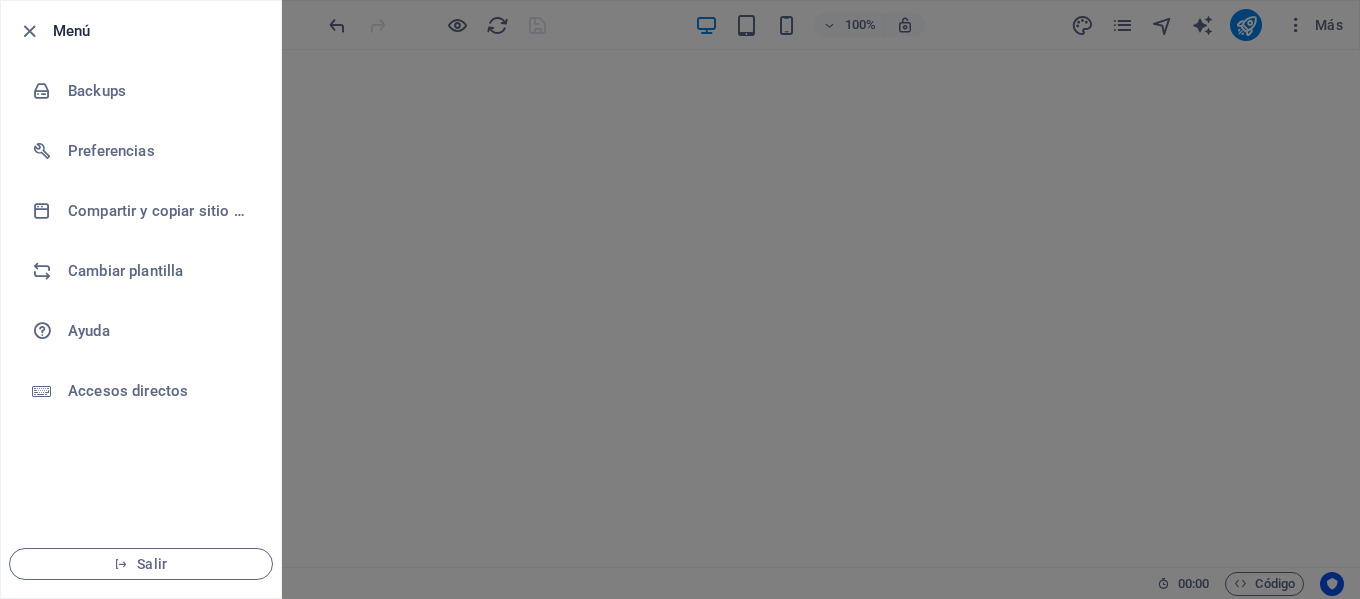 drag, startPoint x: 449, startPoint y: 143, endPoint x: 353, endPoint y: 131, distance: 96.74709 